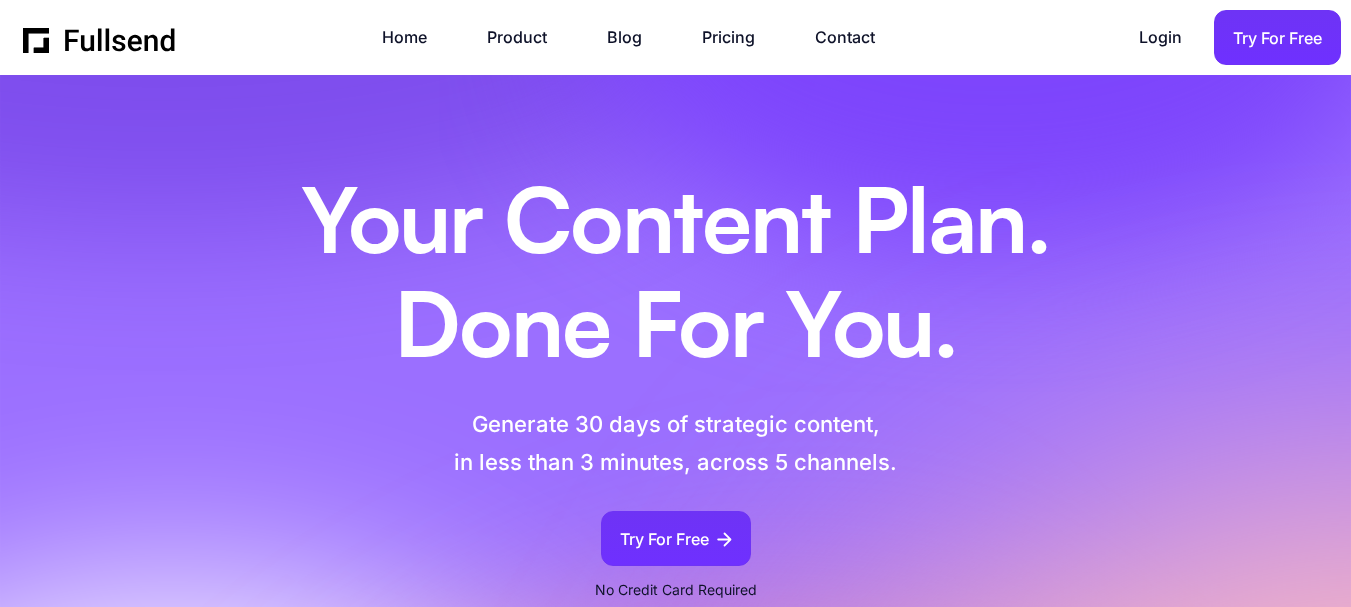scroll, scrollTop: 0, scrollLeft: 0, axis: both 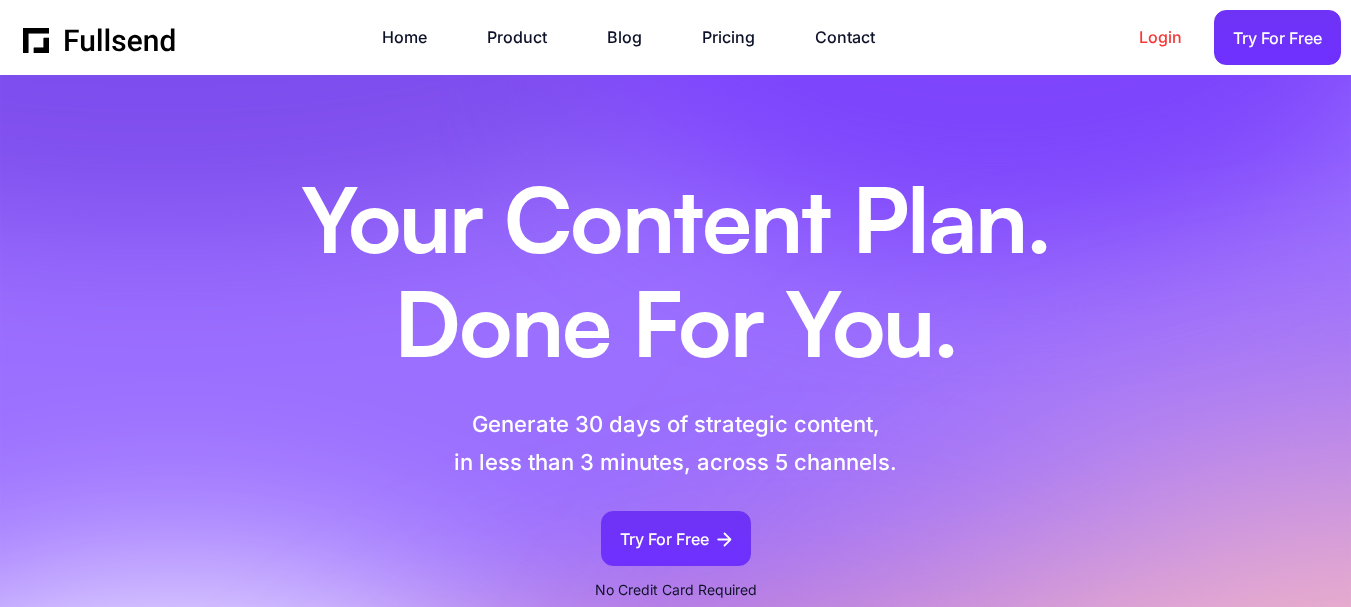 click on "Login" at bounding box center (1170, 37) 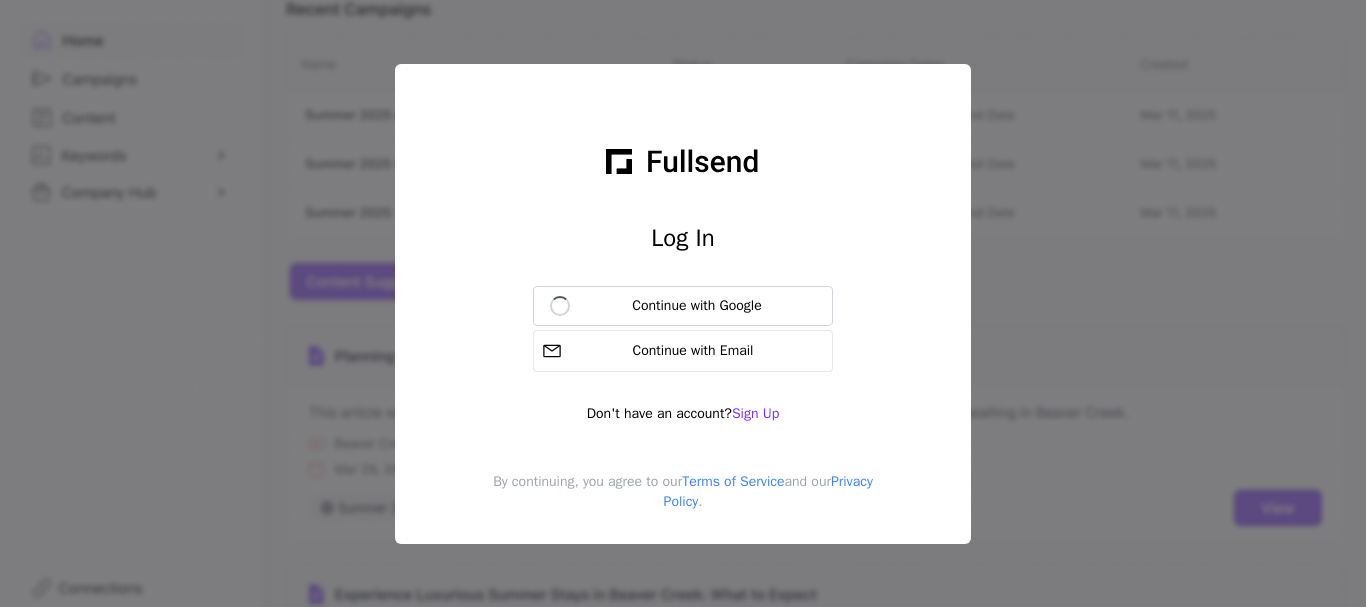 scroll, scrollTop: 0, scrollLeft: 0, axis: both 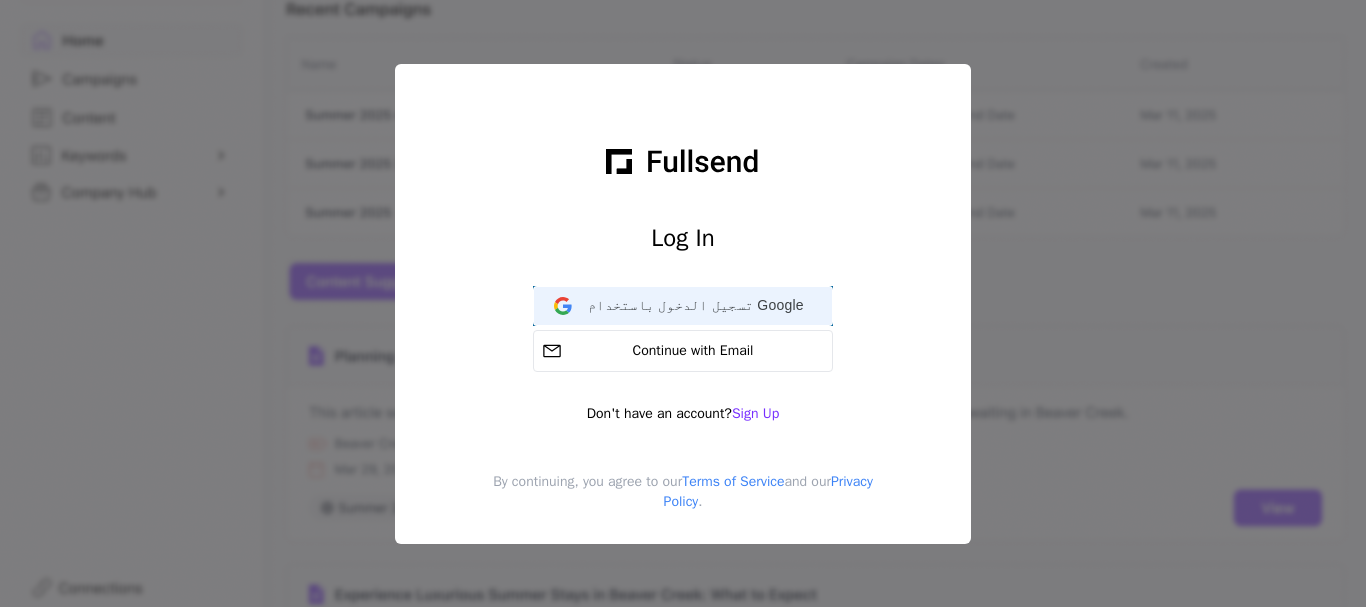 click on "تسجيل الدخول باستخدام Google" at bounding box center [696, 305] 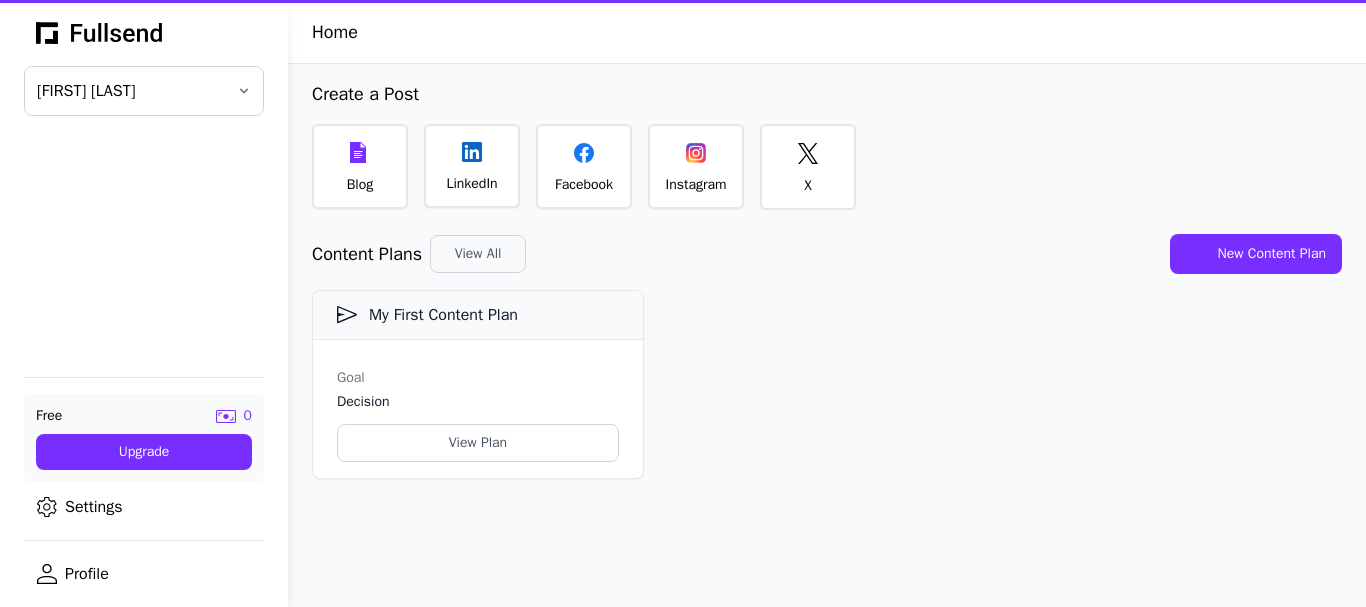 scroll, scrollTop: 0, scrollLeft: 0, axis: both 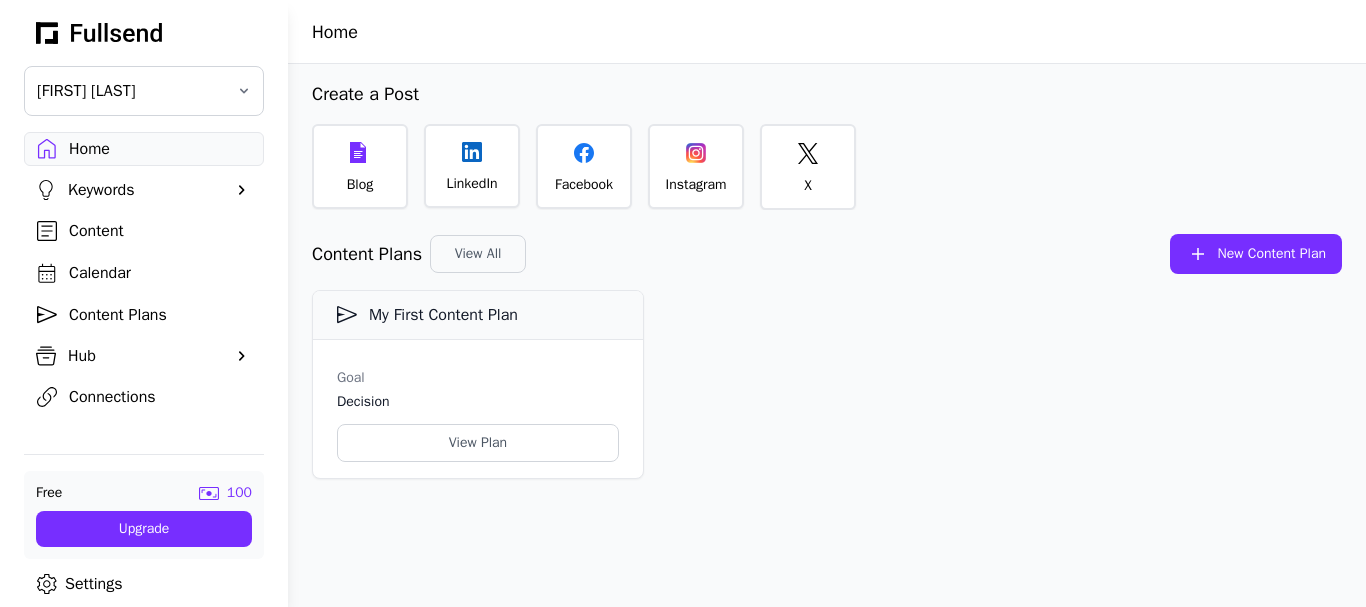 click on "Keywords" at bounding box center [144, 190] 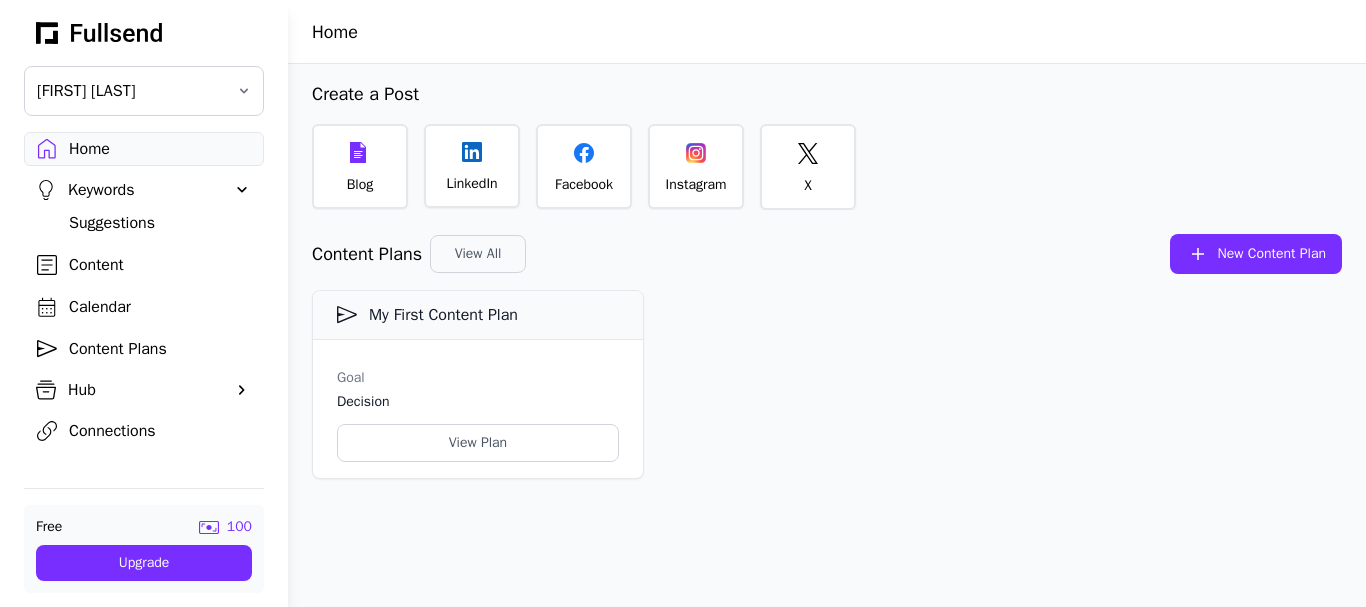 click on "Suggestions" at bounding box center [160, 223] 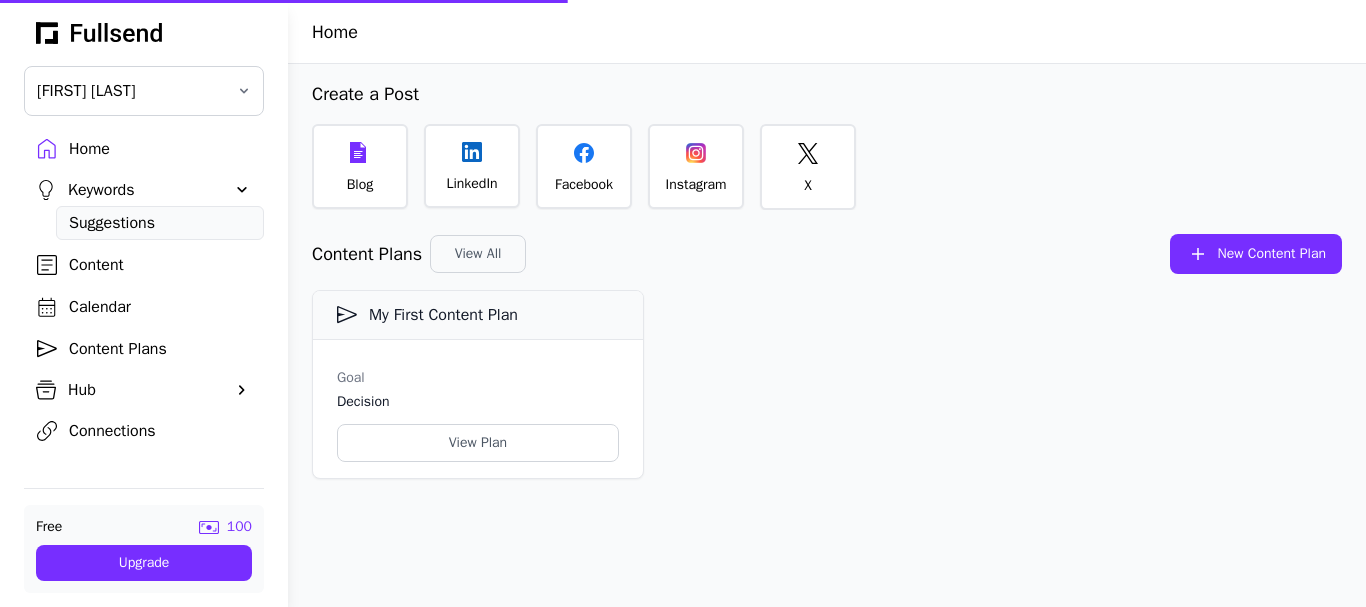 scroll, scrollTop: 0, scrollLeft: 0, axis: both 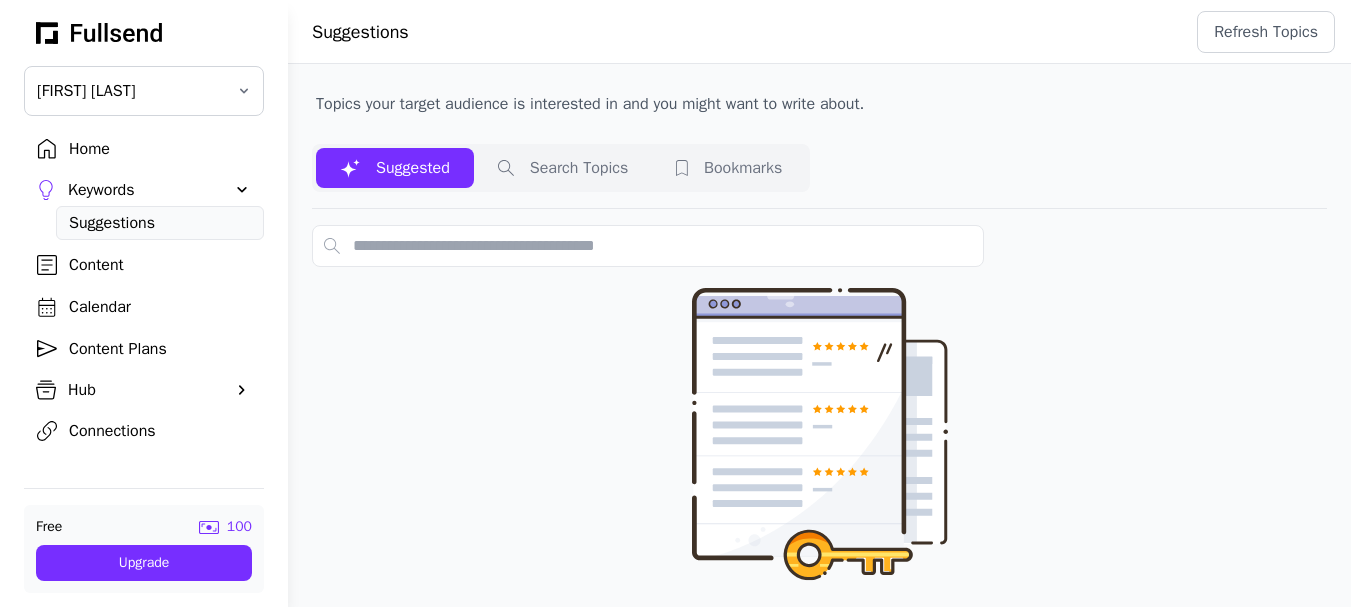 click on "Home" at bounding box center (160, 149) 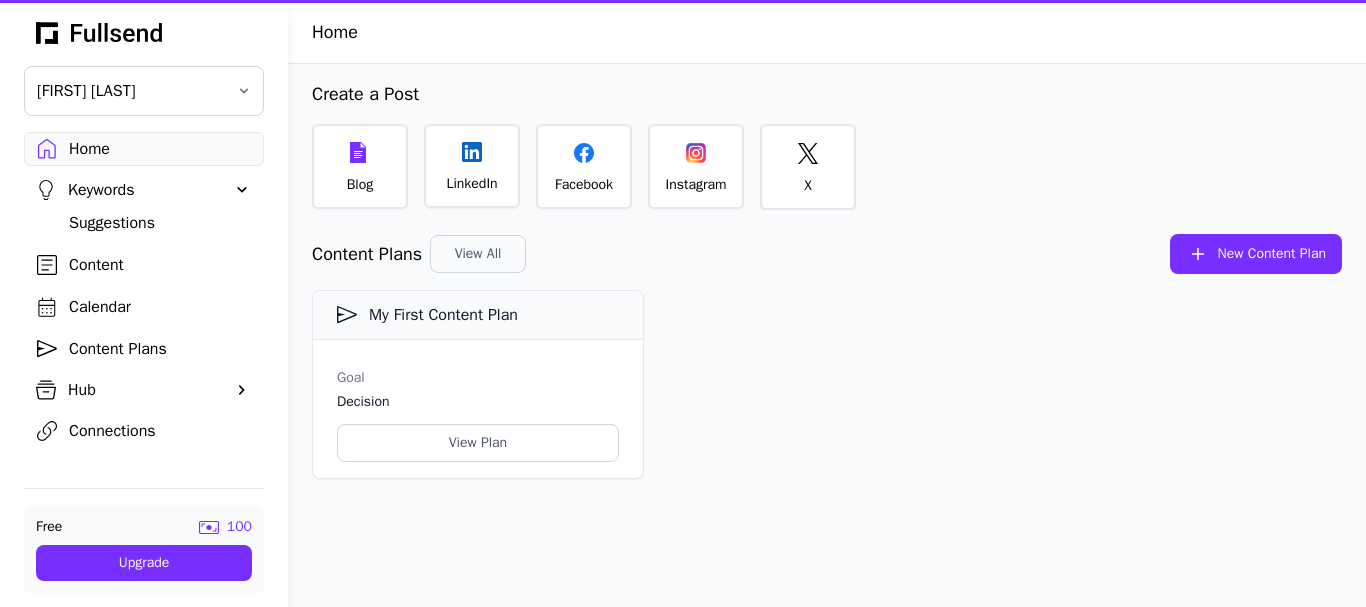 scroll, scrollTop: 0, scrollLeft: 0, axis: both 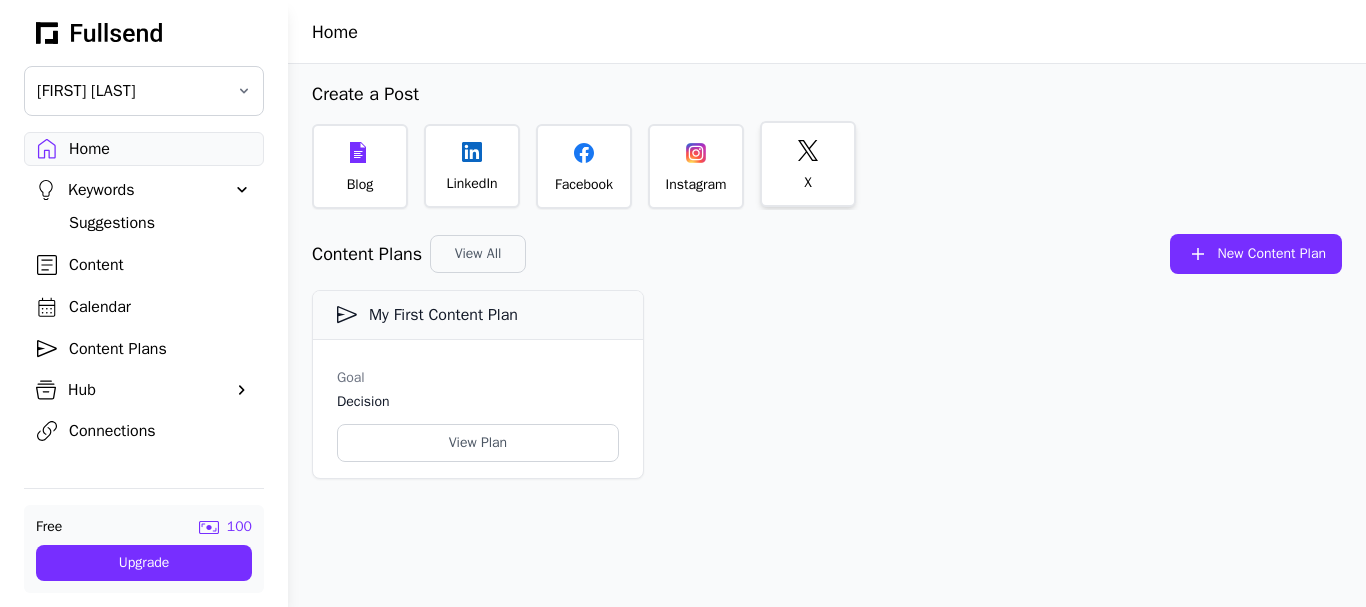 click on "X" at bounding box center (808, 164) 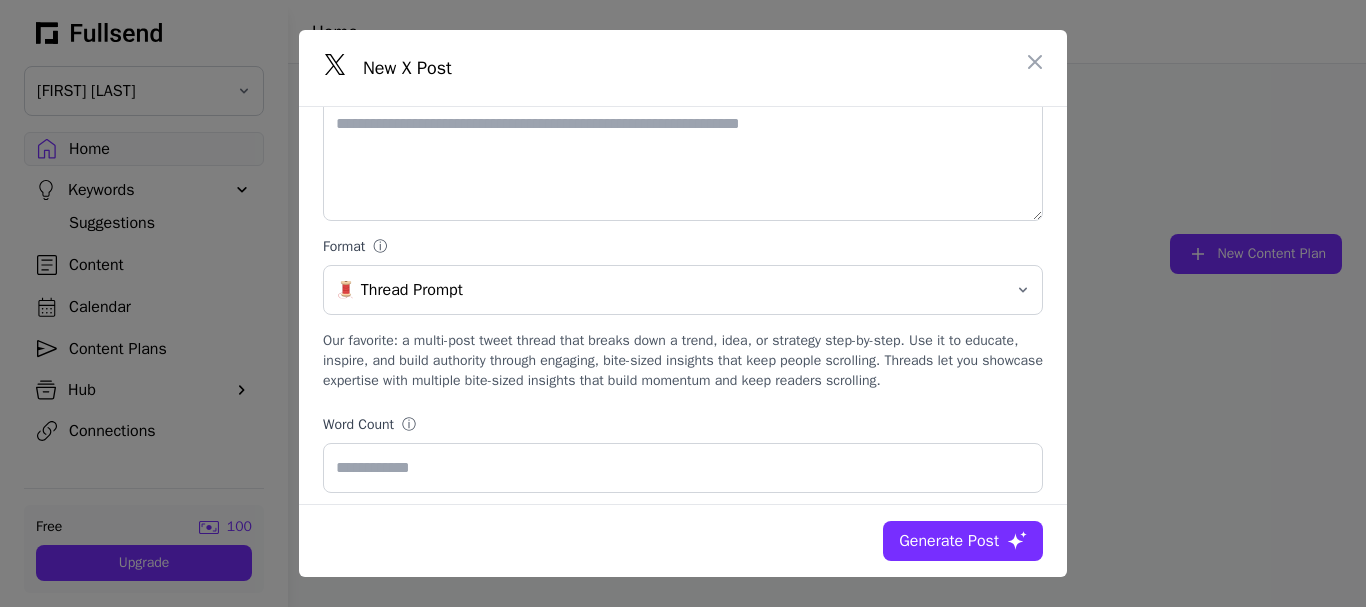 scroll, scrollTop: 135, scrollLeft: 0, axis: vertical 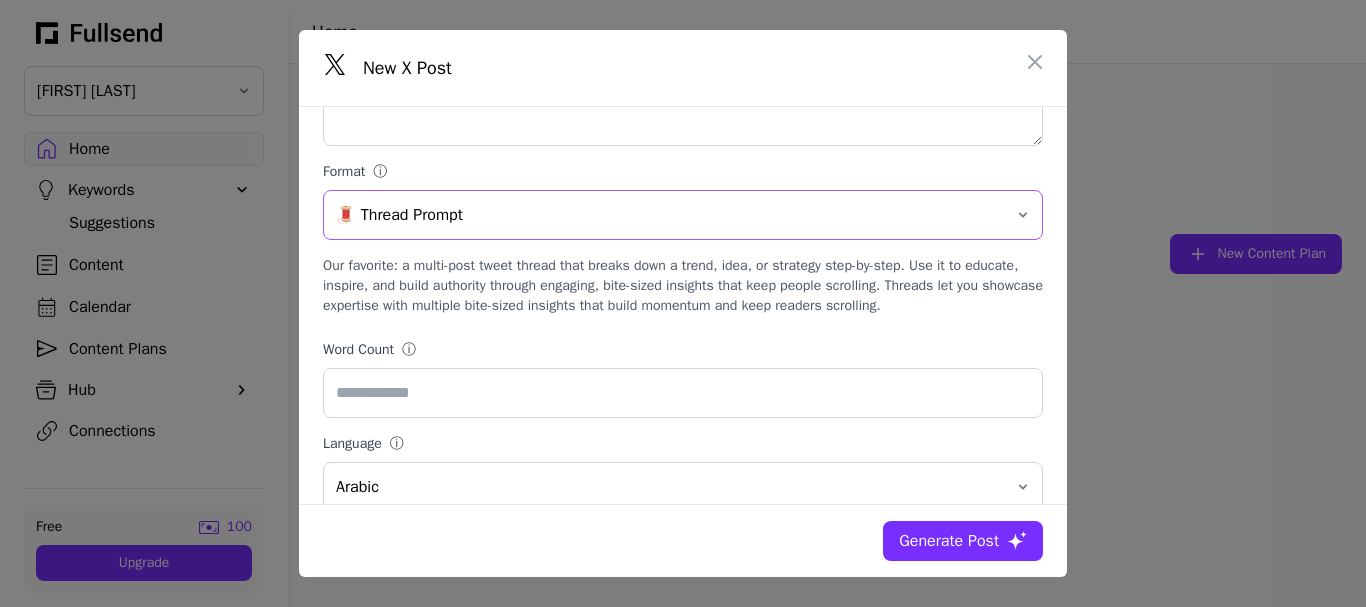 click on "🧵 Thread Prompt" at bounding box center [669, 215] 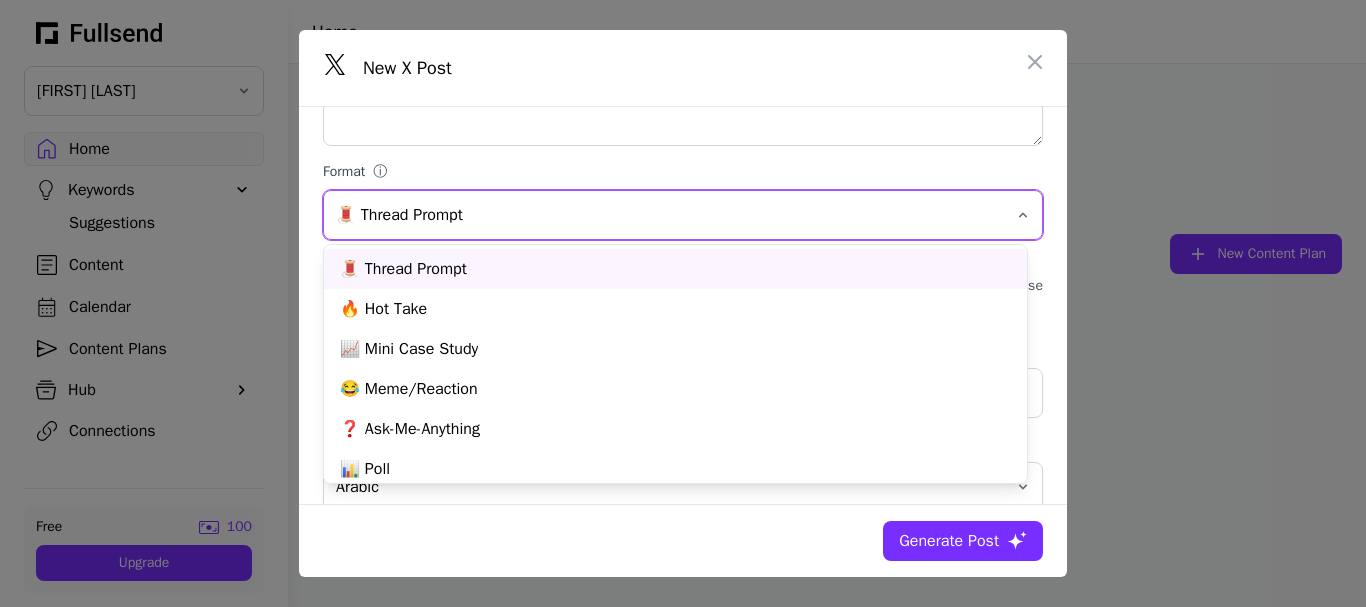 click on "🧵 Thread Prompt" at bounding box center (669, 215) 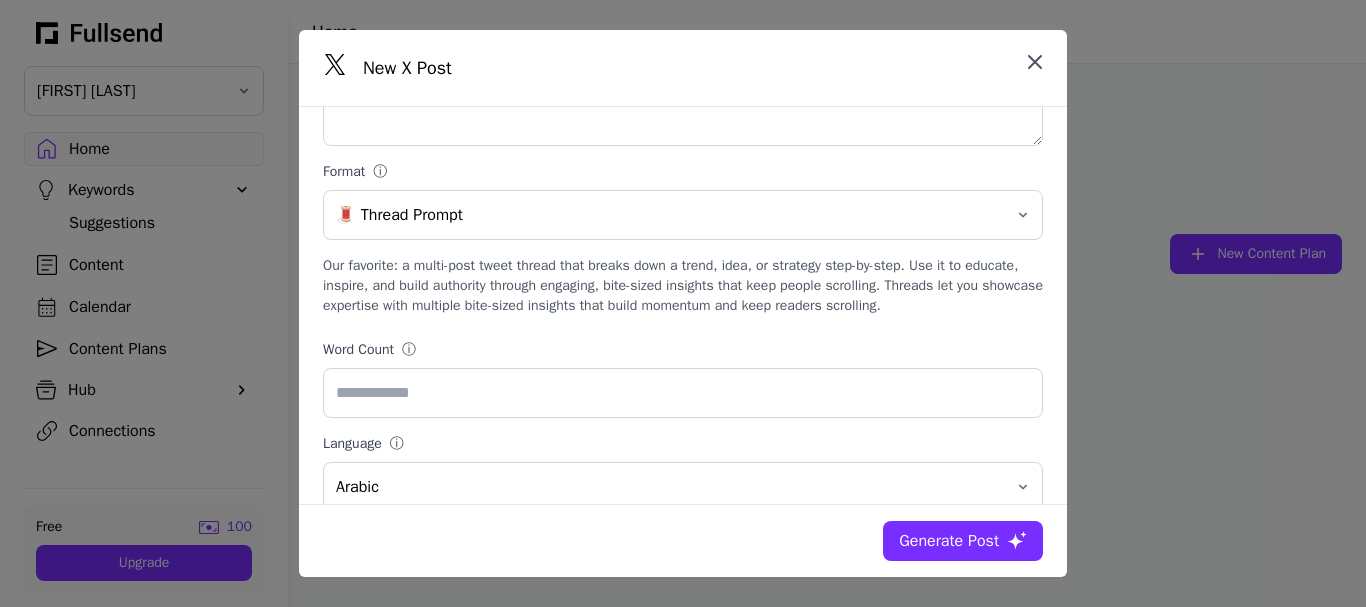 click 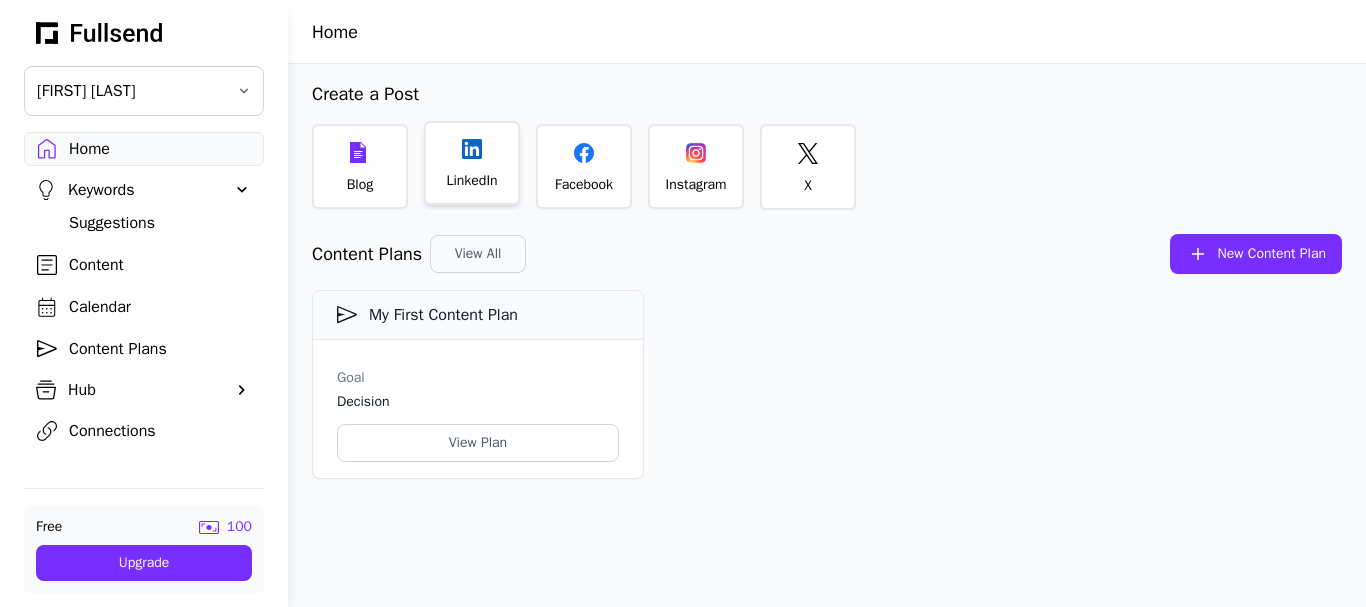click on "LinkedIn" at bounding box center [471, 181] 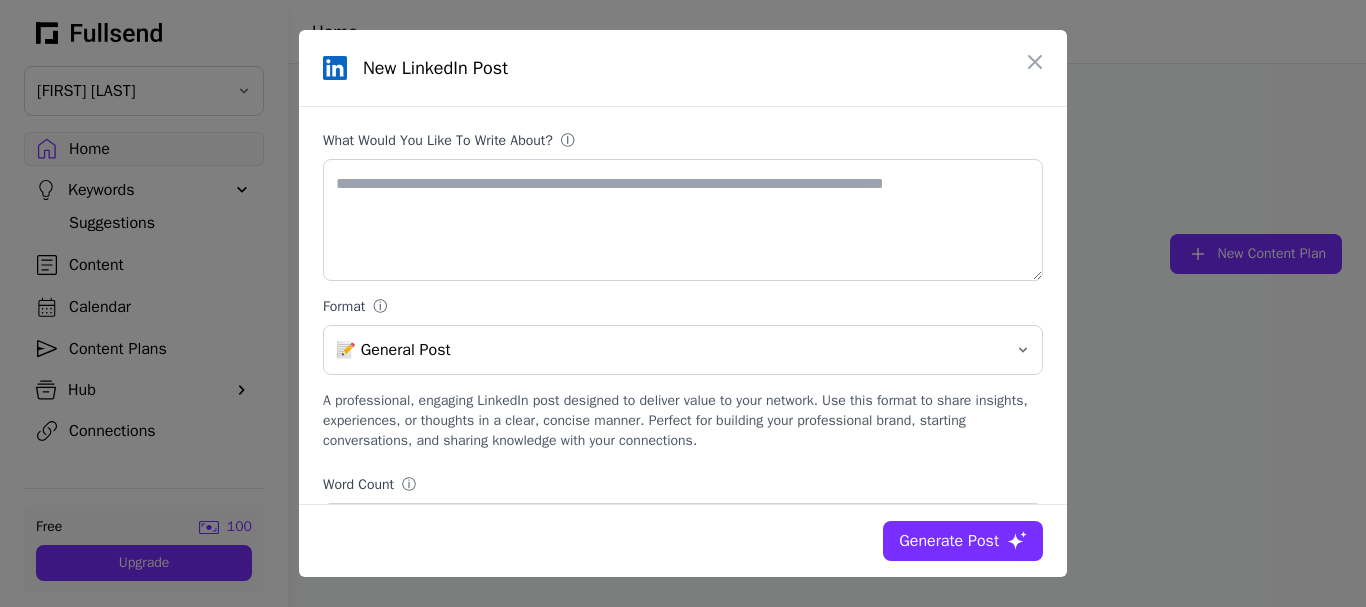 drag, startPoint x: 1067, startPoint y: 139, endPoint x: 1065, endPoint y: 256, distance: 117.01709 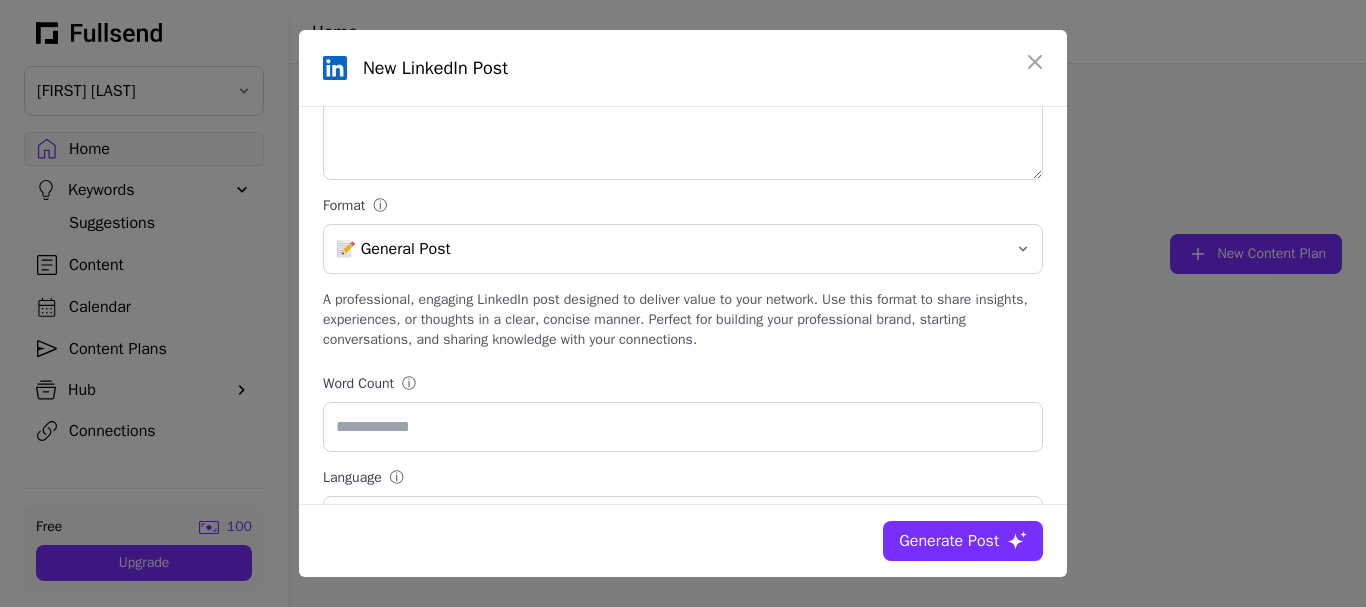 scroll, scrollTop: 105, scrollLeft: 0, axis: vertical 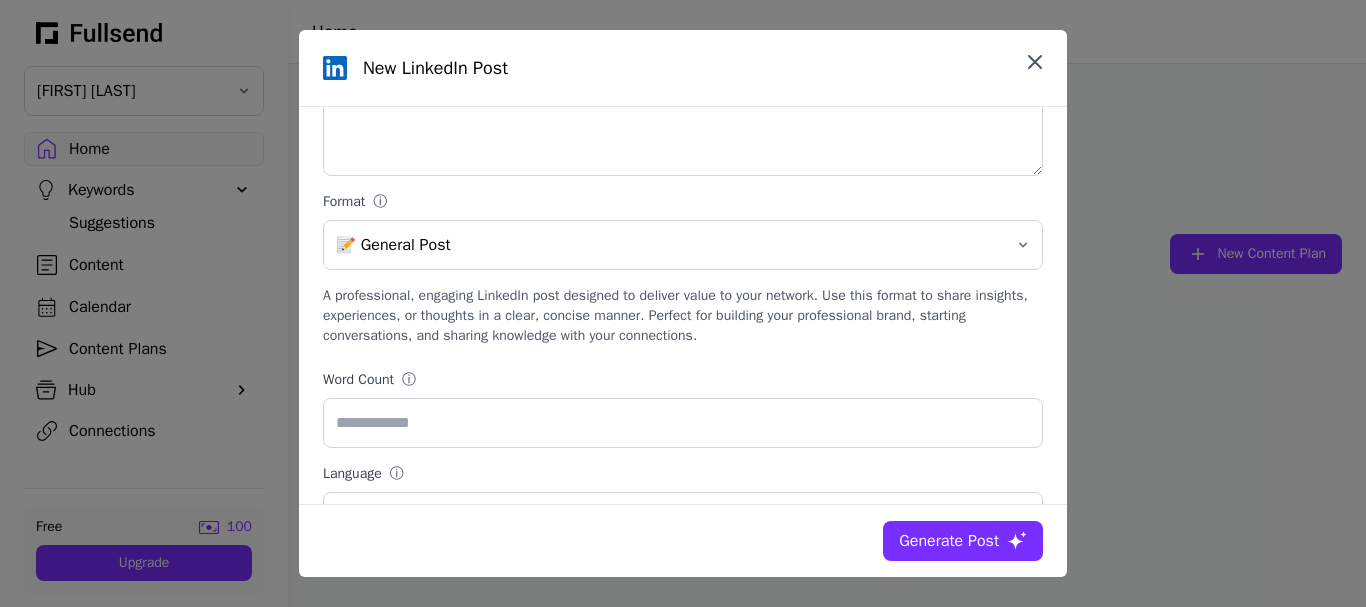 click at bounding box center [1035, 62] 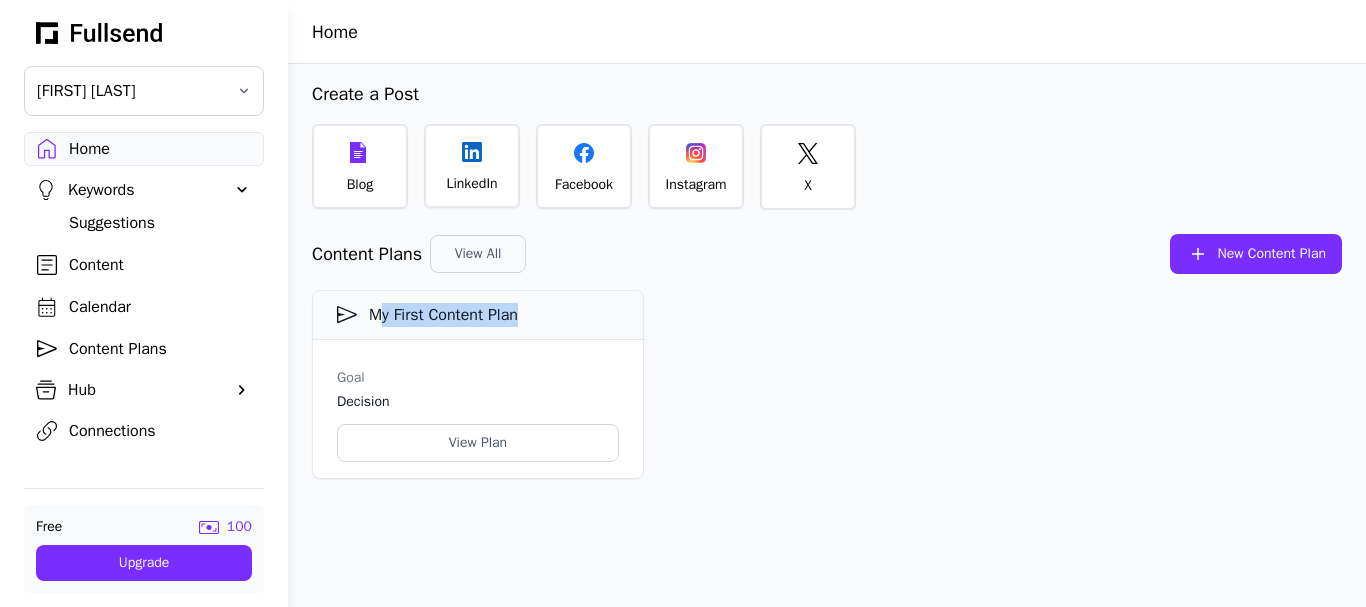 drag, startPoint x: 291, startPoint y: 301, endPoint x: 294, endPoint y: 366, distance: 65.06919 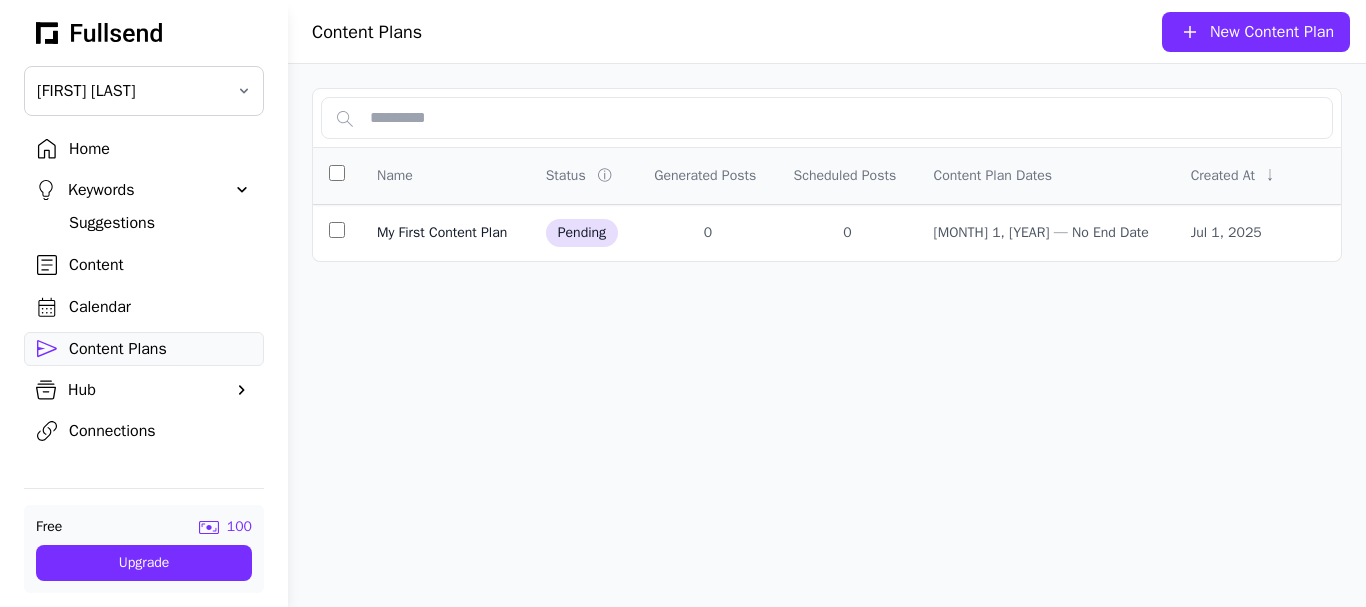 scroll, scrollTop: 0, scrollLeft: 0, axis: both 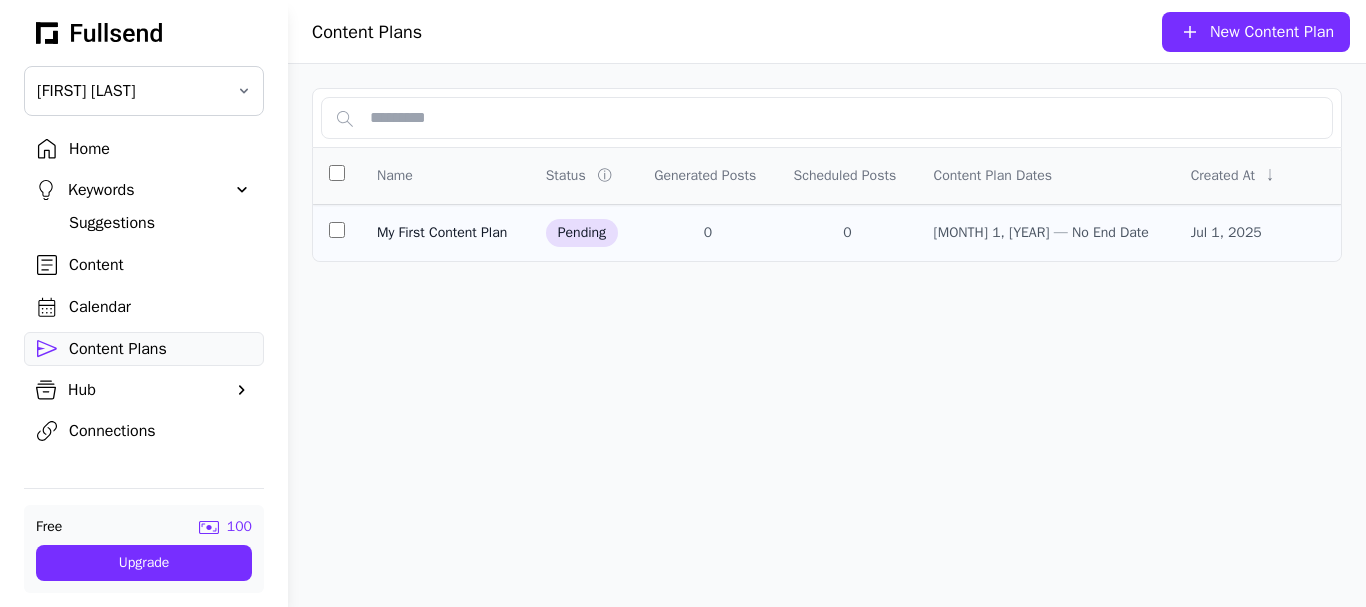click on "My First Content Plan" 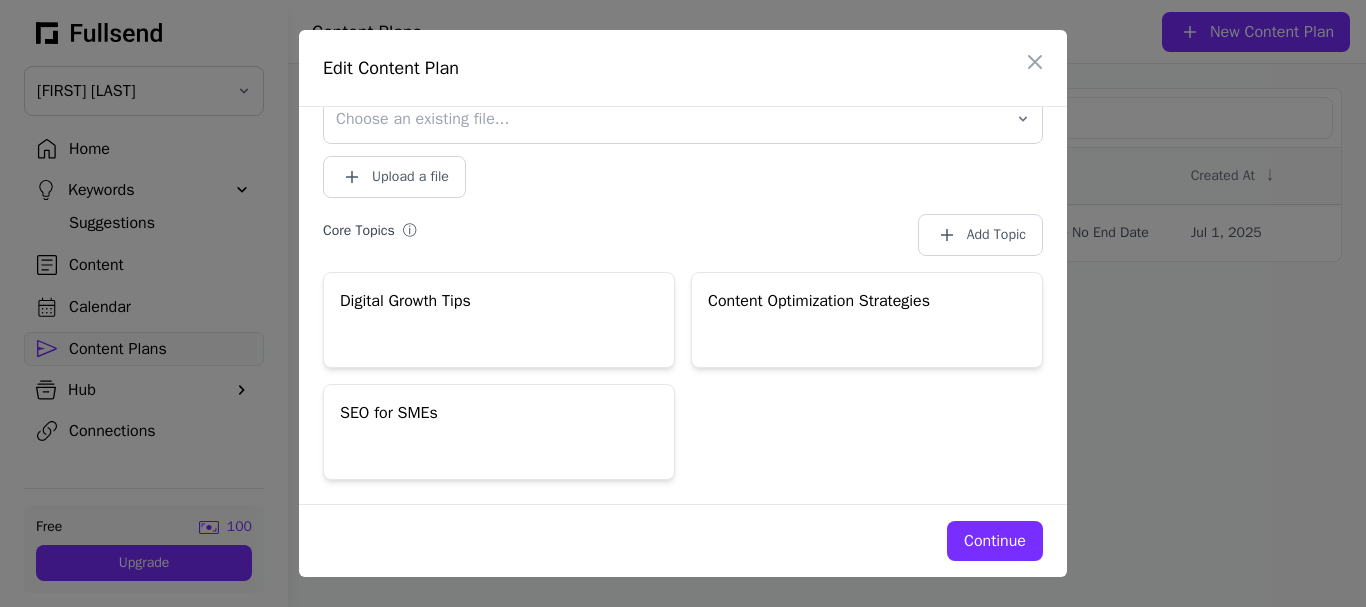 scroll, scrollTop: 0, scrollLeft: 0, axis: both 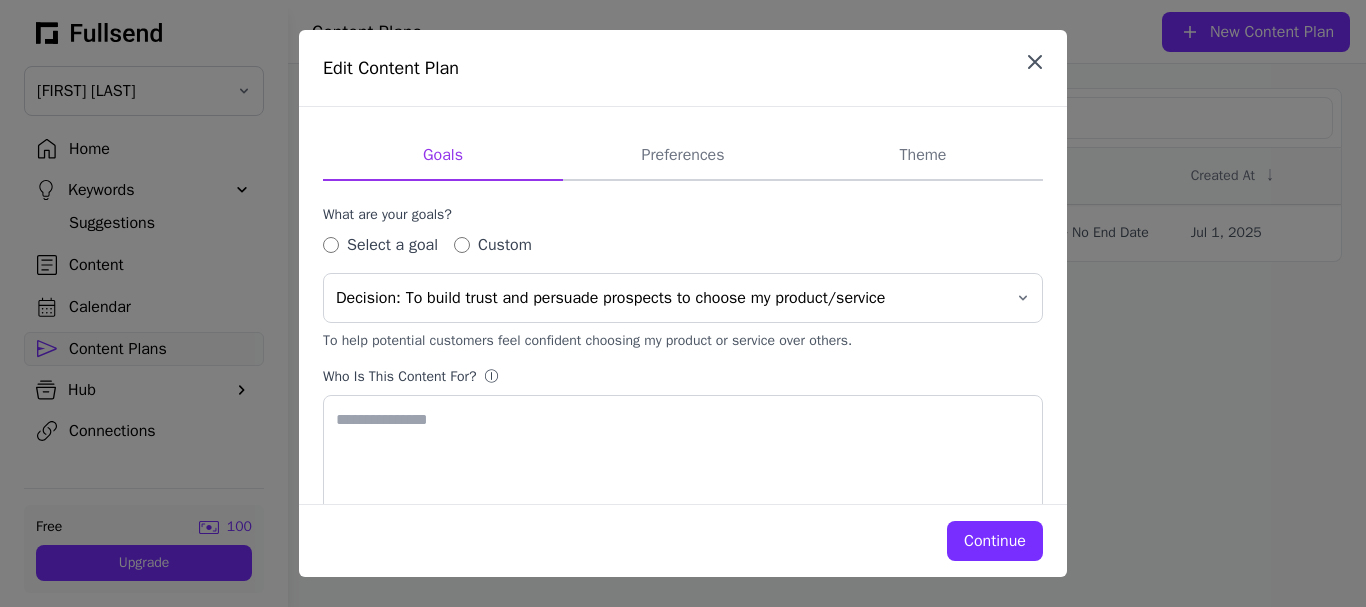 click 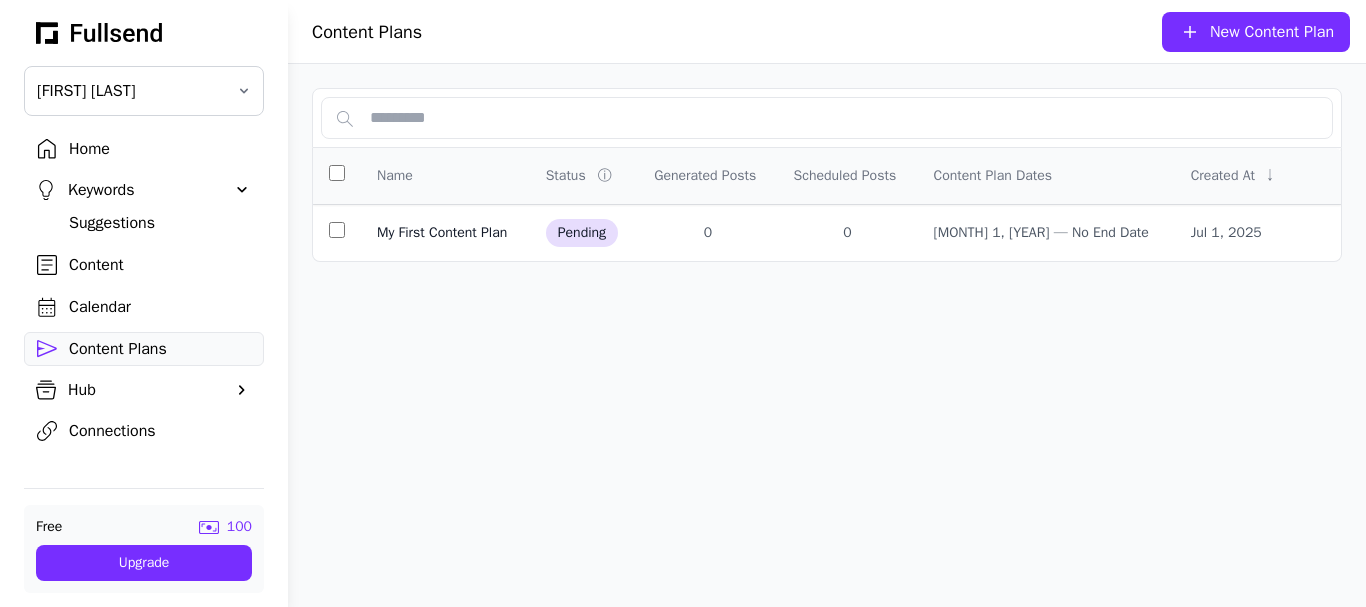 click on "Connections" at bounding box center [160, 431] 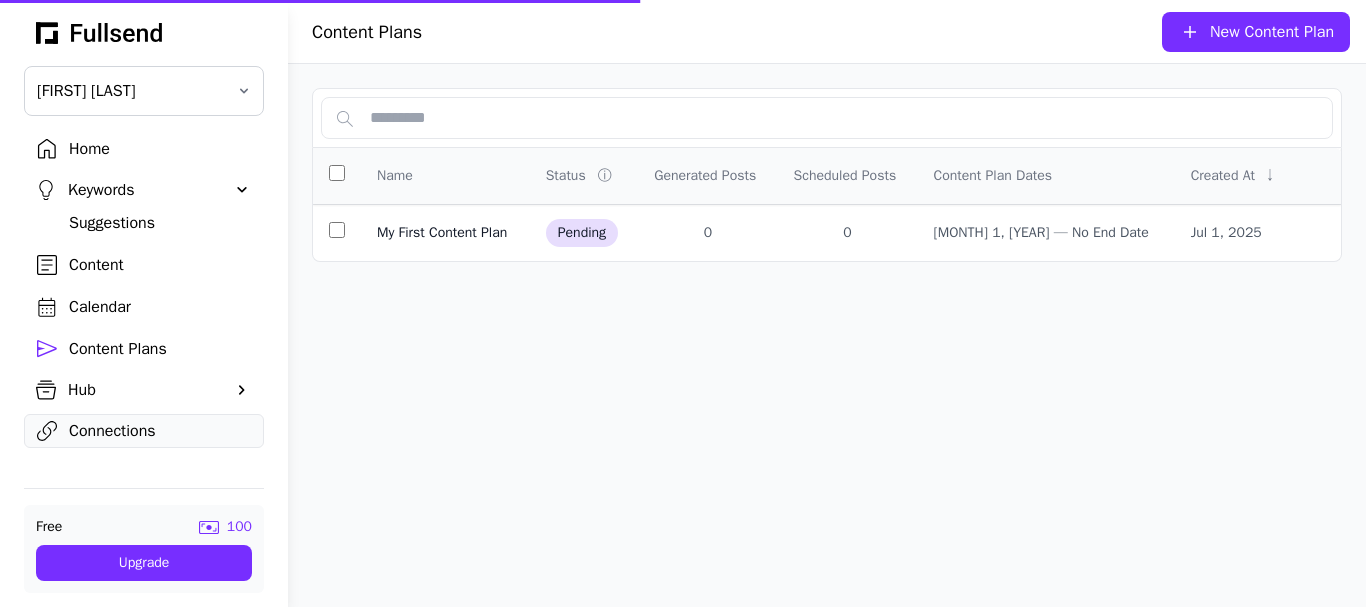 scroll, scrollTop: 0, scrollLeft: 0, axis: both 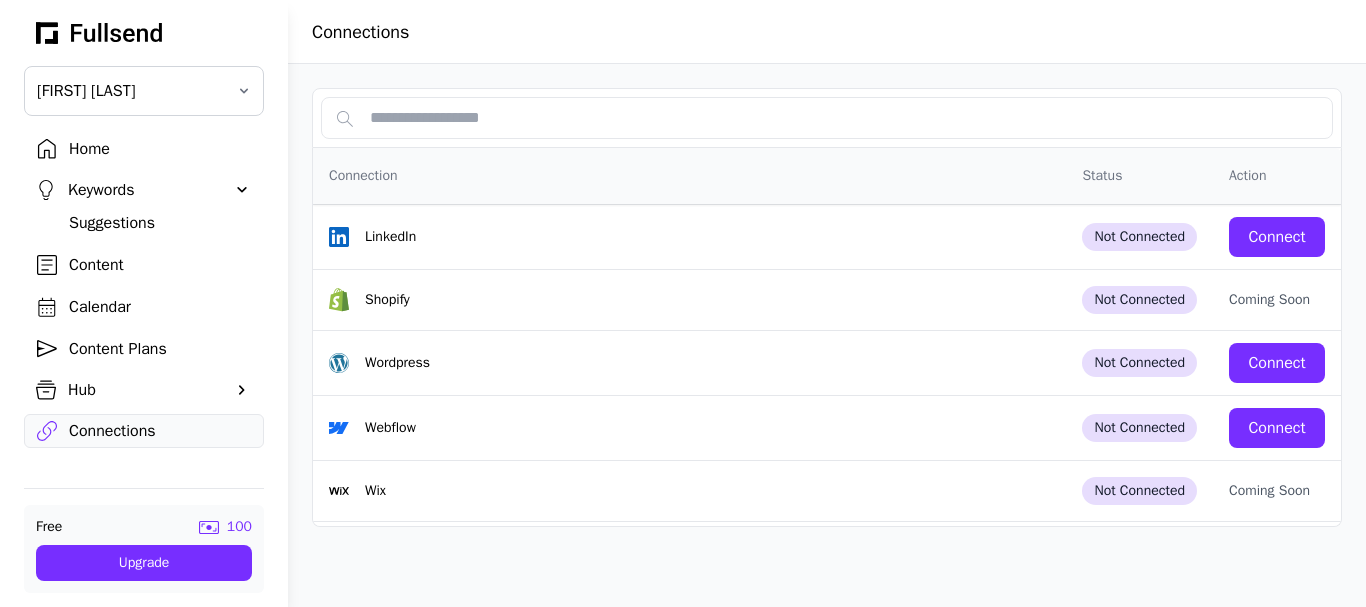 click on "Home" at bounding box center (160, 149) 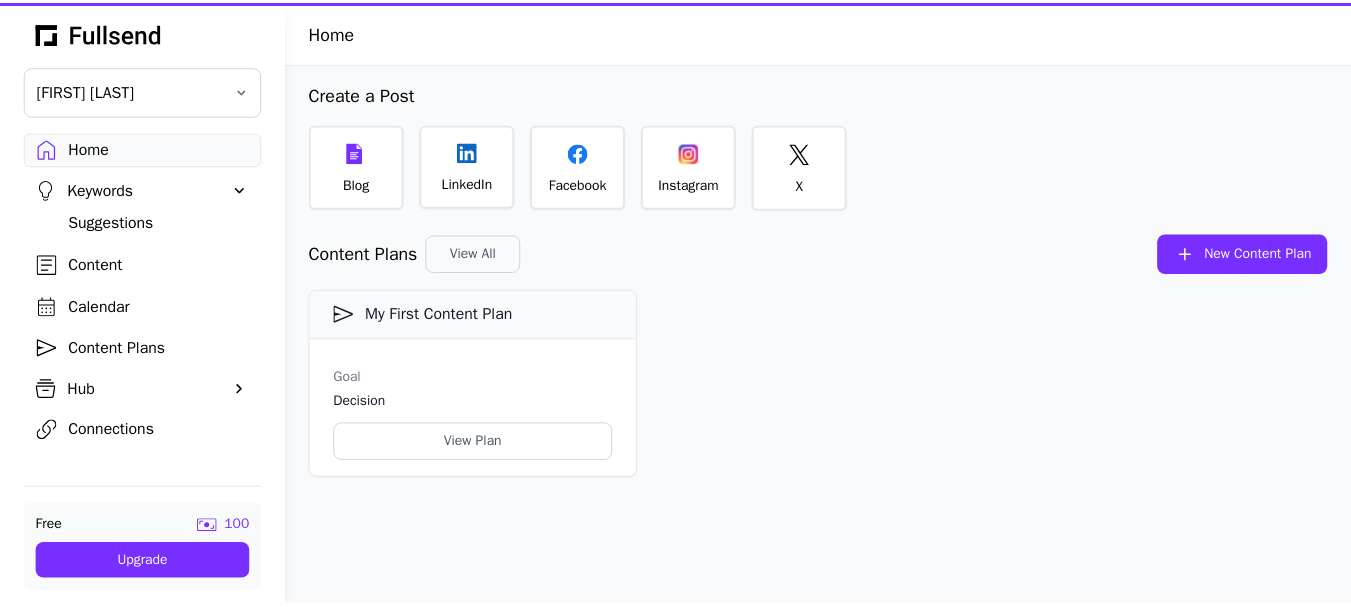 scroll, scrollTop: 0, scrollLeft: 0, axis: both 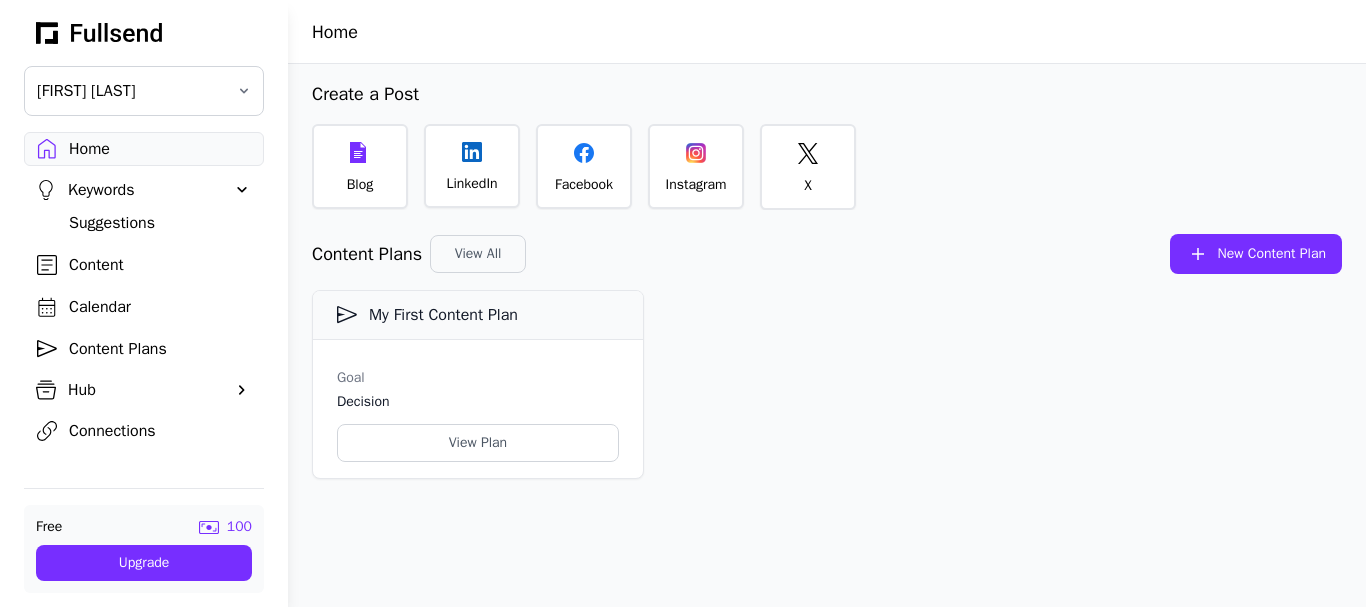 click on "Suggestions" at bounding box center [160, 223] 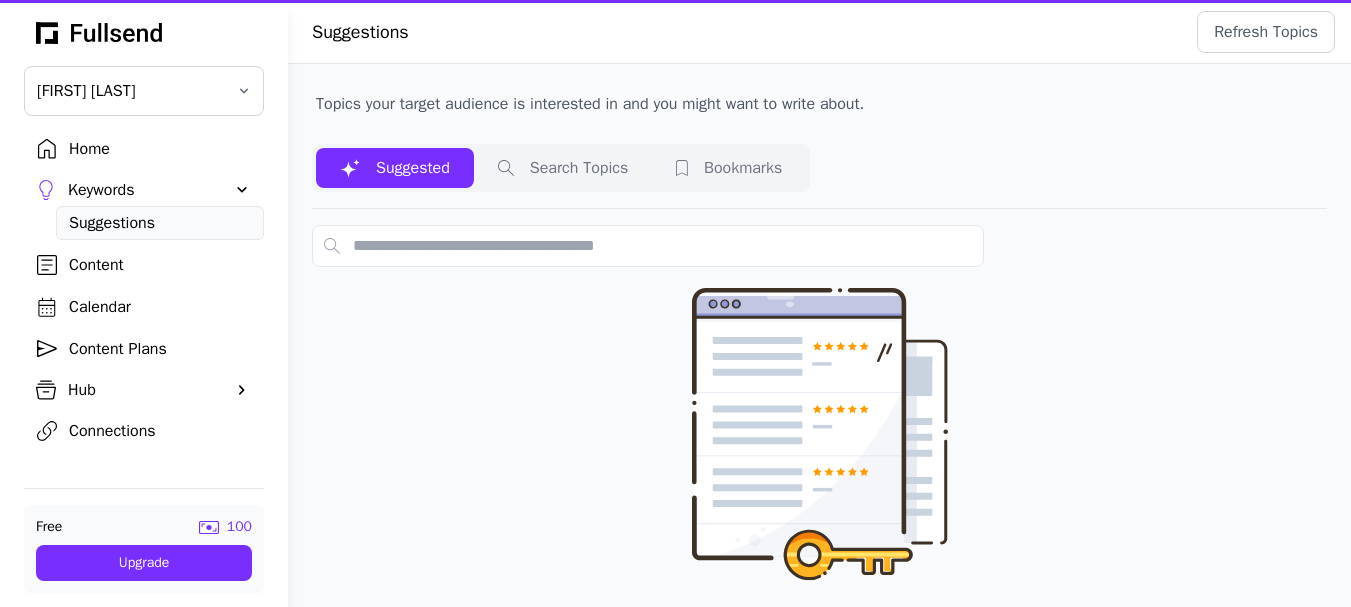 scroll, scrollTop: 0, scrollLeft: 0, axis: both 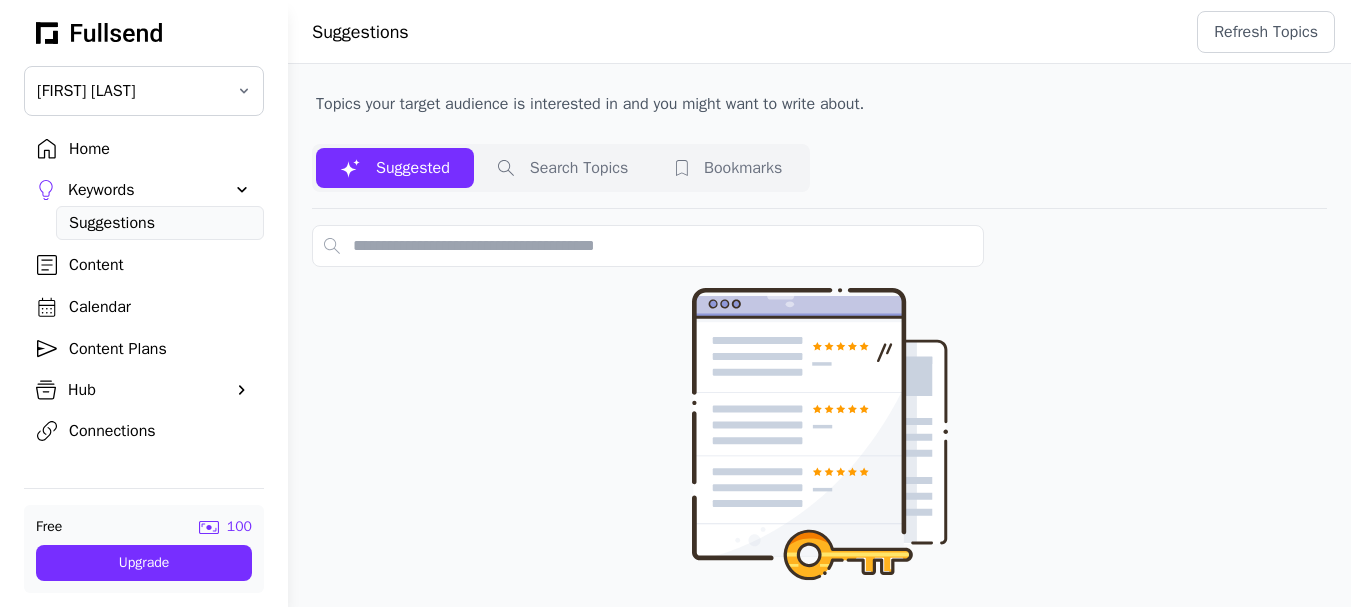 click on "Content" at bounding box center (160, 265) 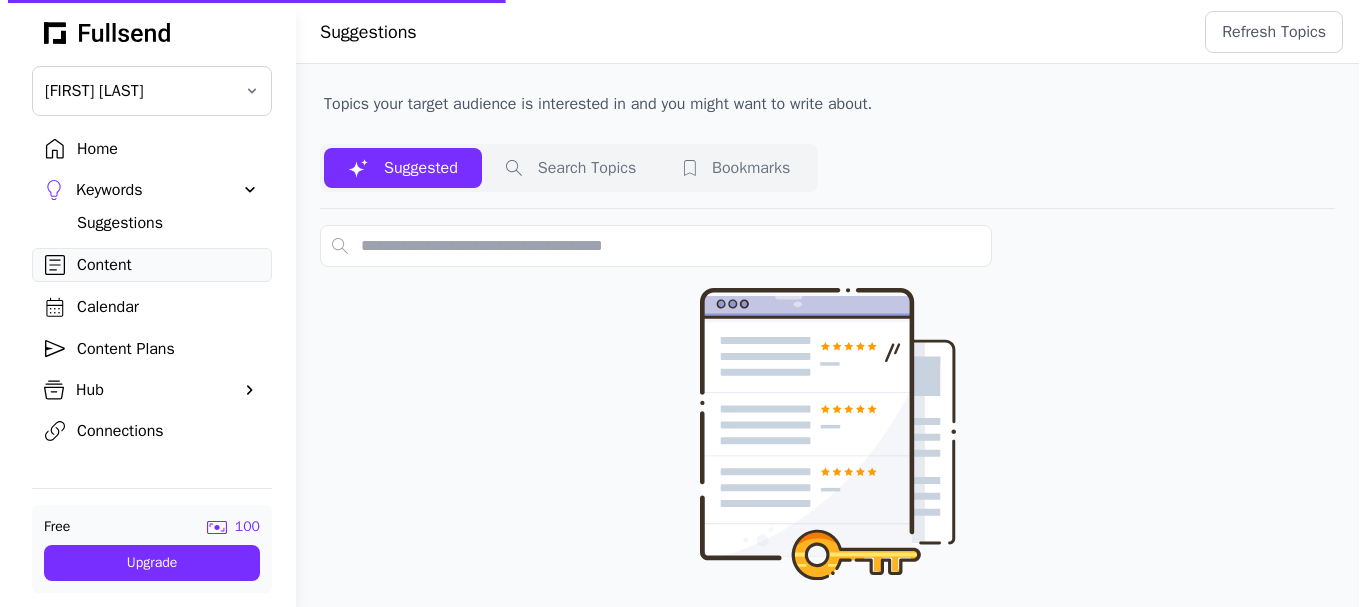 scroll, scrollTop: 0, scrollLeft: 0, axis: both 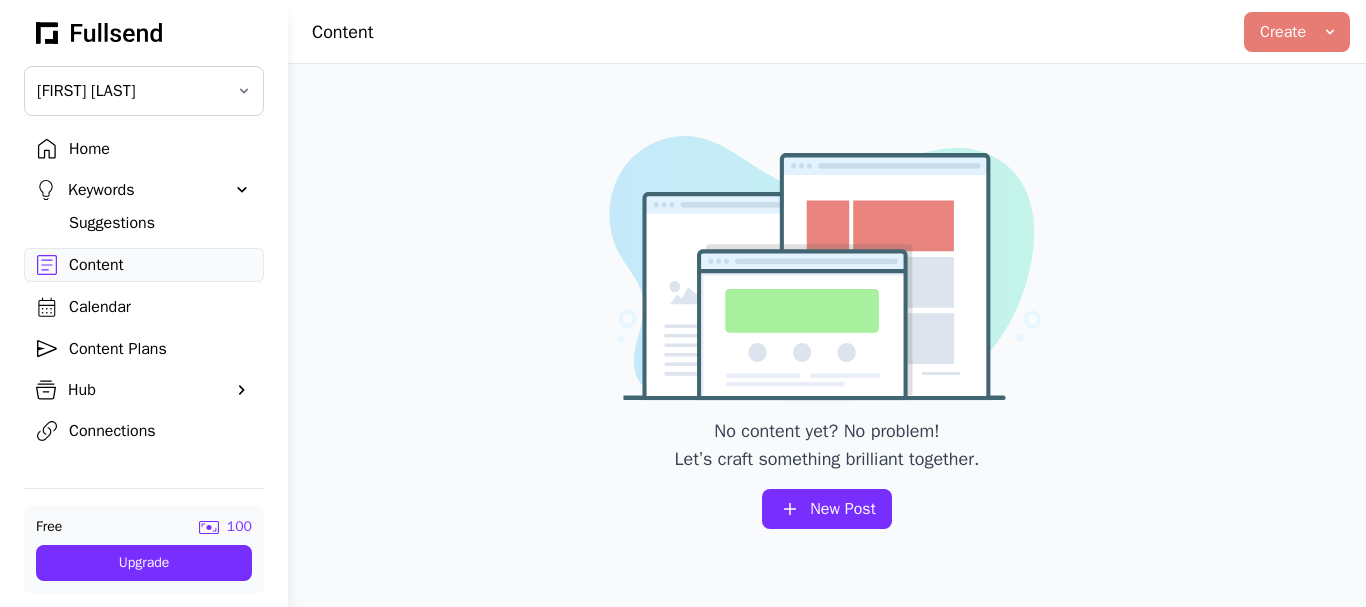 click on "Keywords" at bounding box center [144, 190] 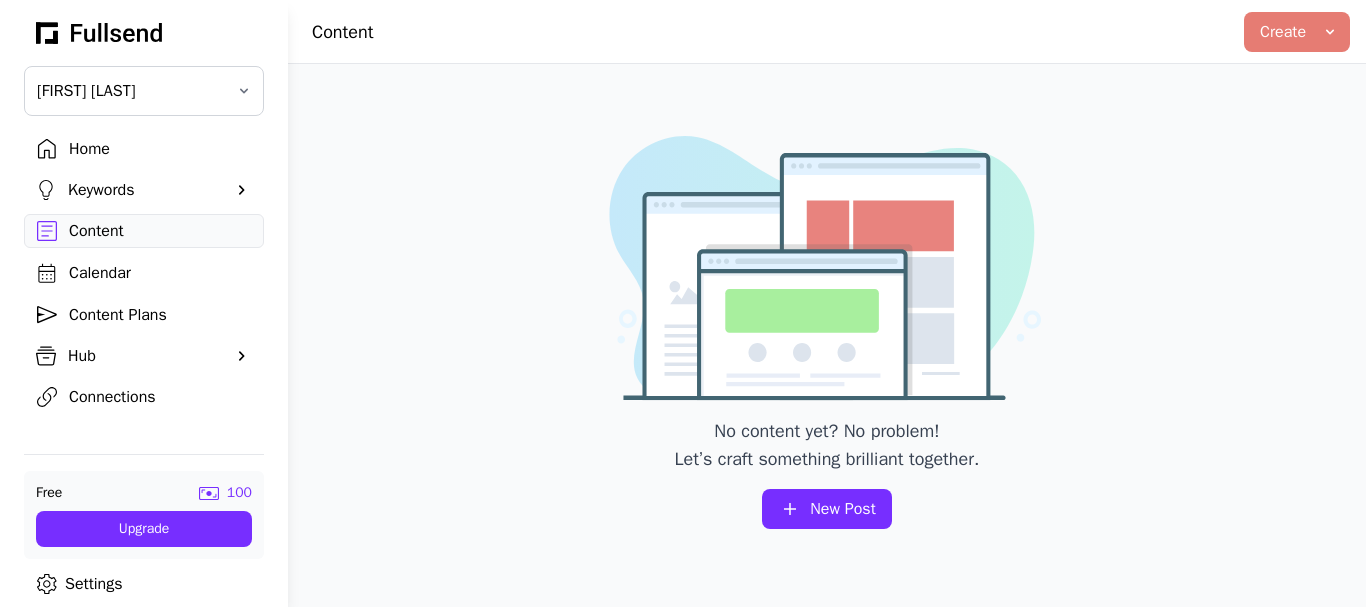 scroll, scrollTop: 77, scrollLeft: 0, axis: vertical 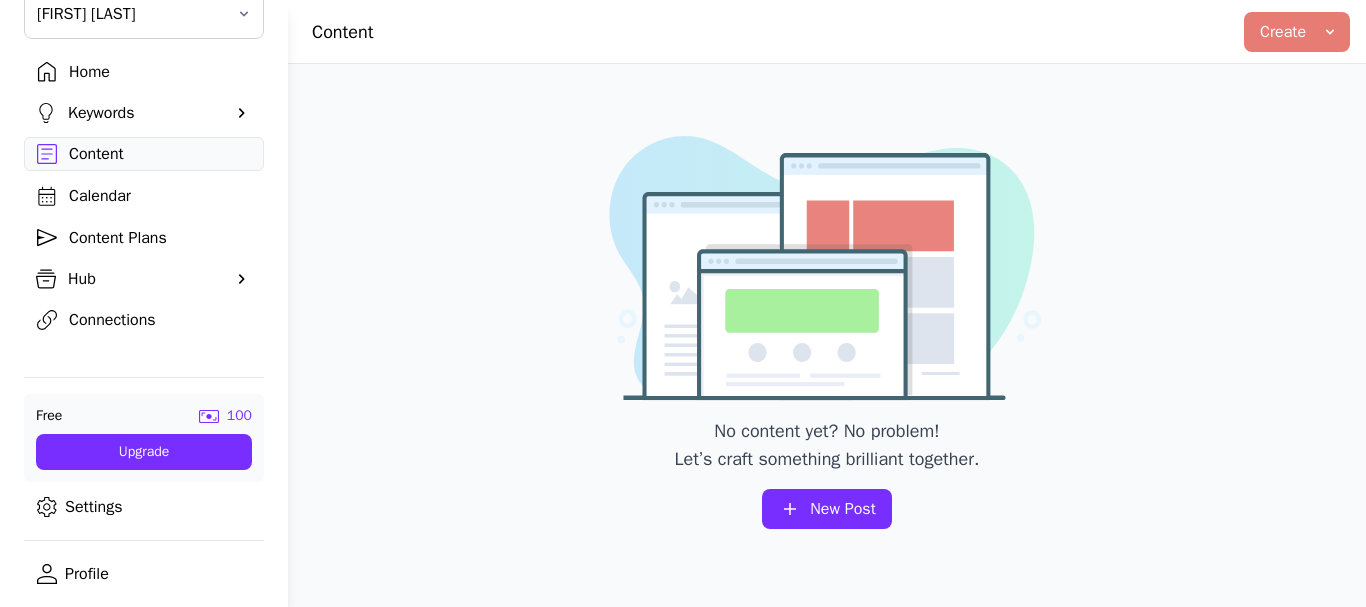 click on "Profile" at bounding box center (144, 574) 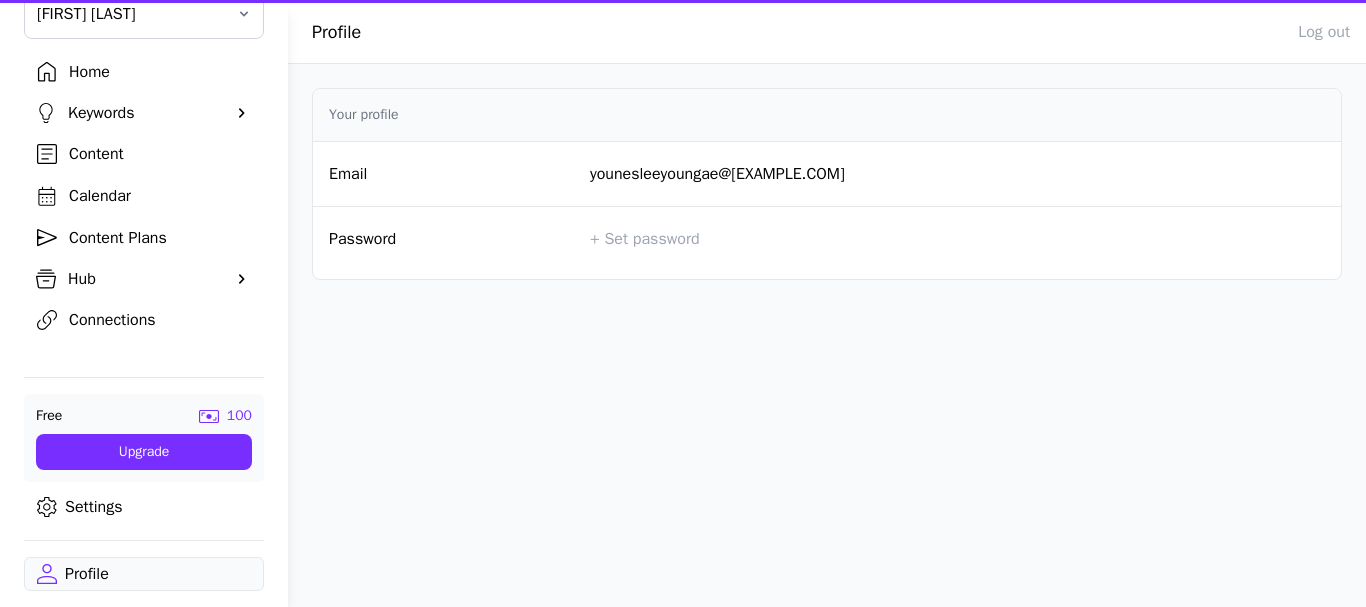 scroll, scrollTop: 0, scrollLeft: 0, axis: both 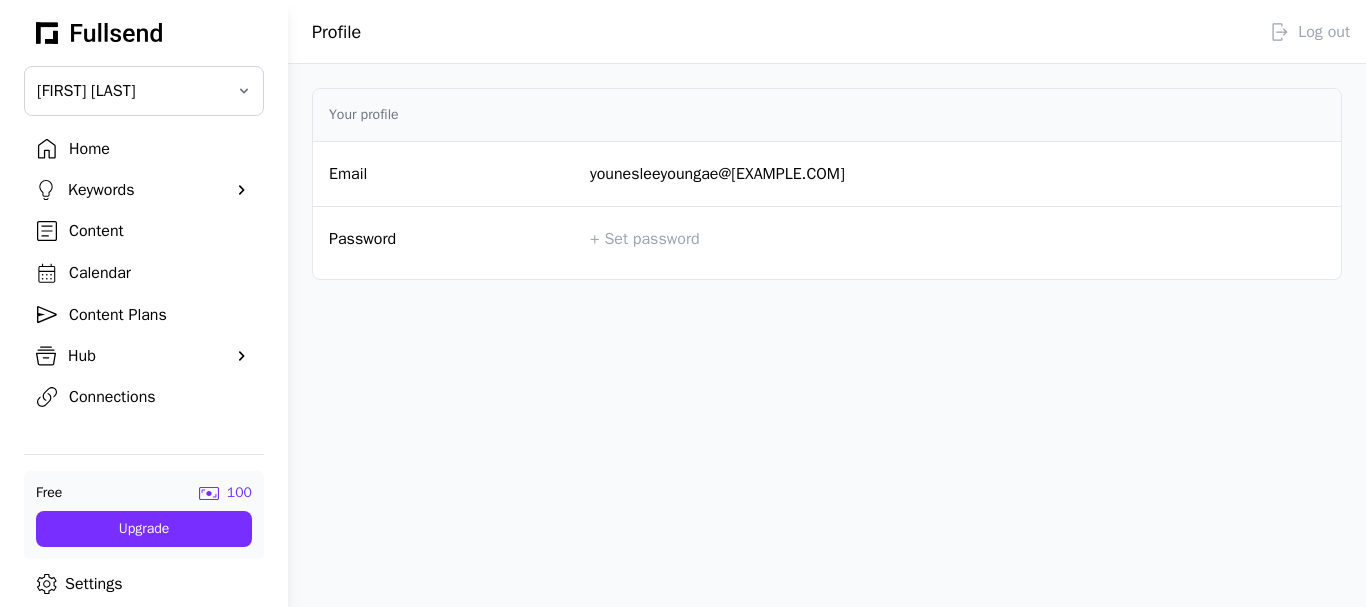 click on "Home" at bounding box center [160, 149] 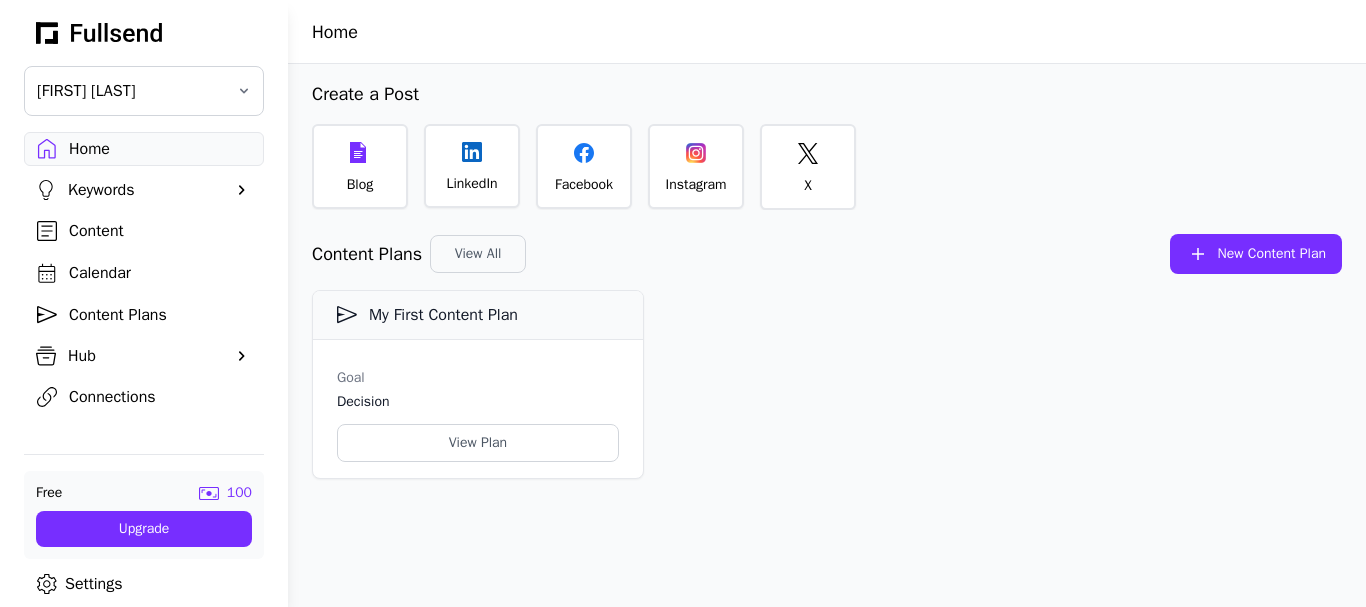 scroll, scrollTop: 0, scrollLeft: 0, axis: both 